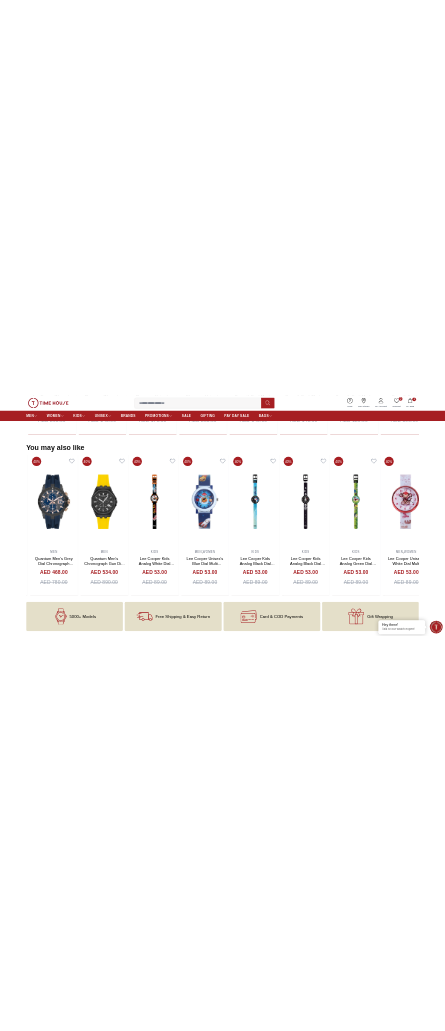 scroll, scrollTop: 1806, scrollLeft: 0, axis: vertical 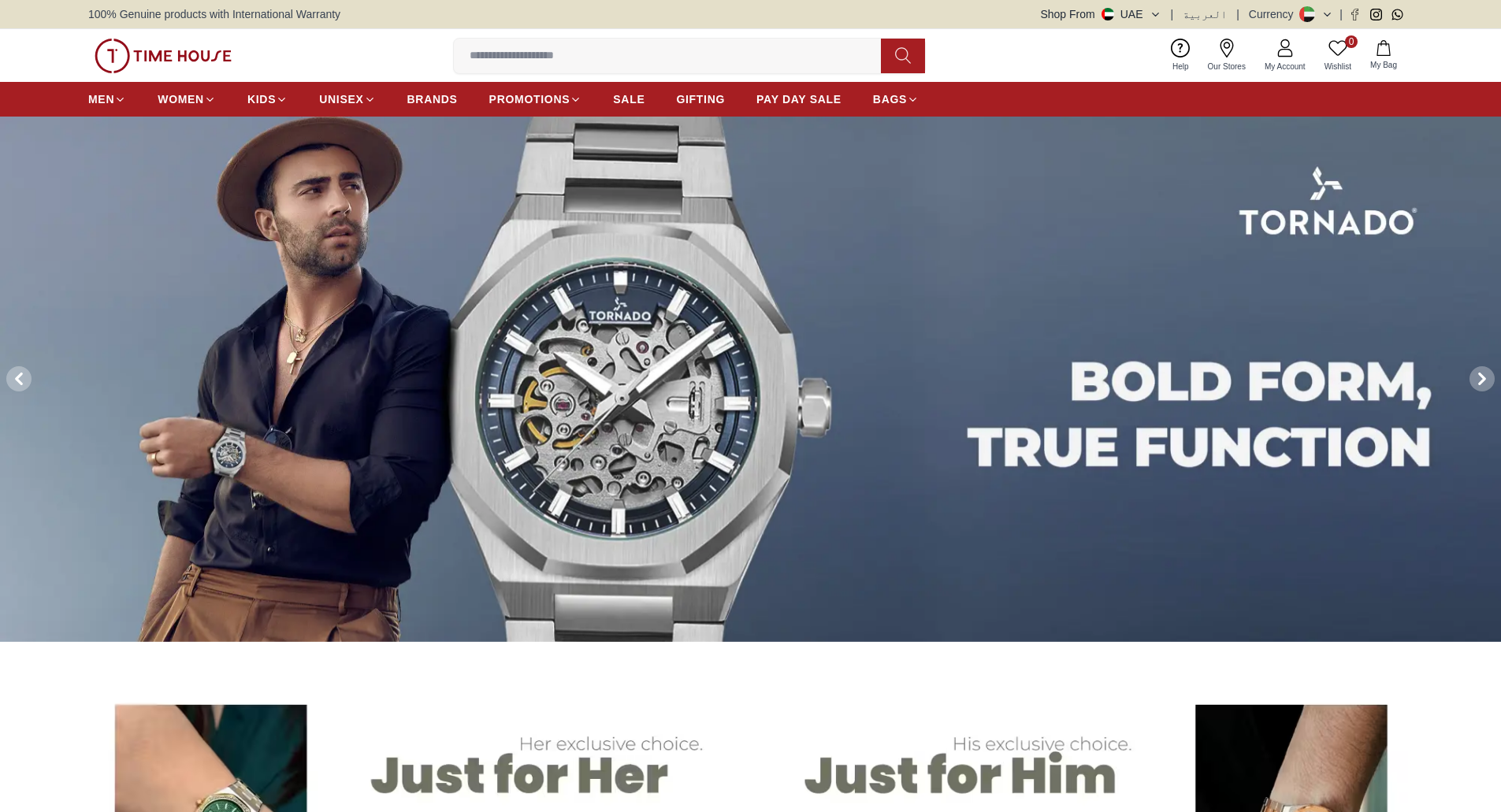 click at bounding box center [750, 379] 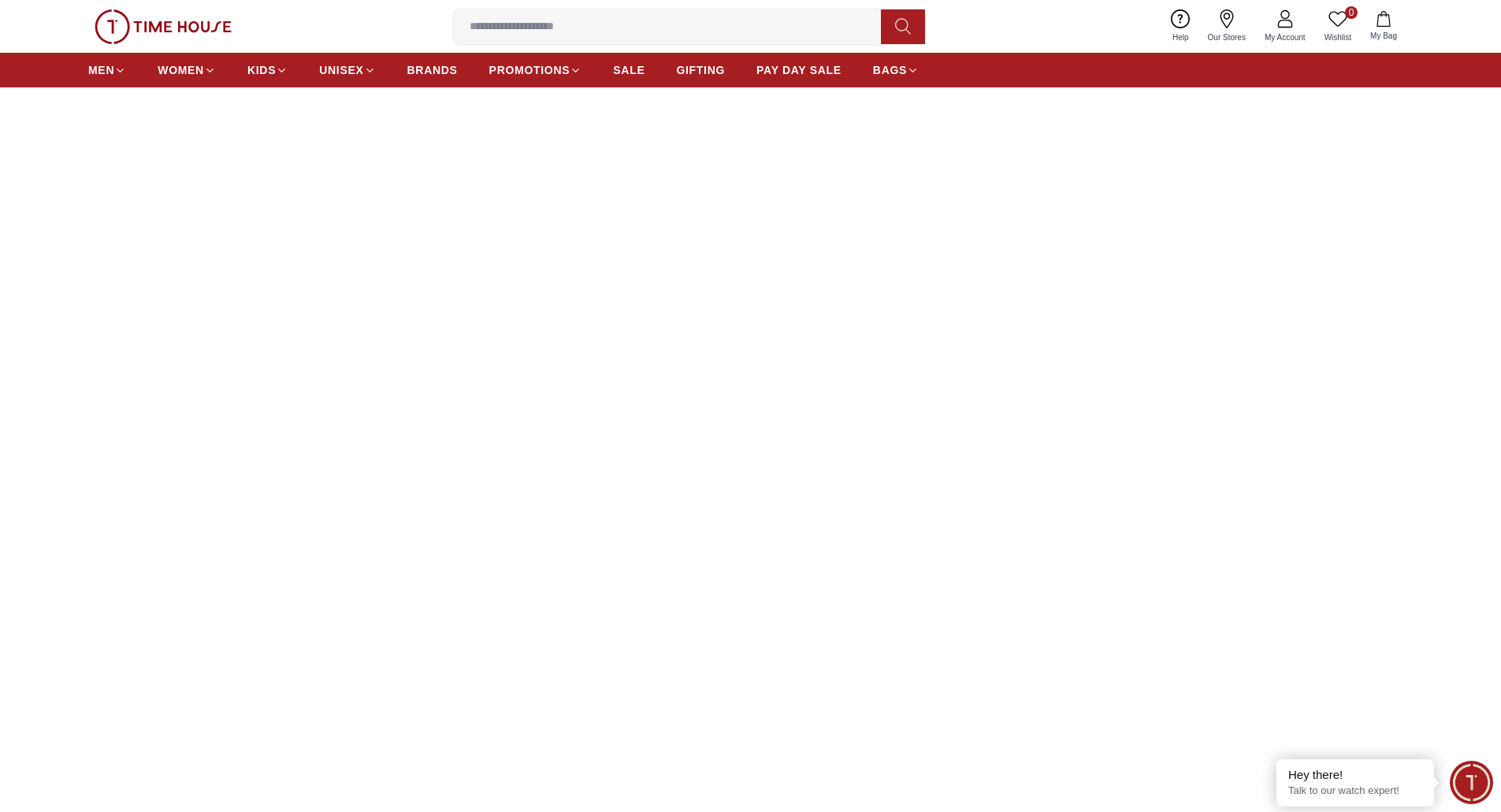 scroll, scrollTop: 0, scrollLeft: 0, axis: both 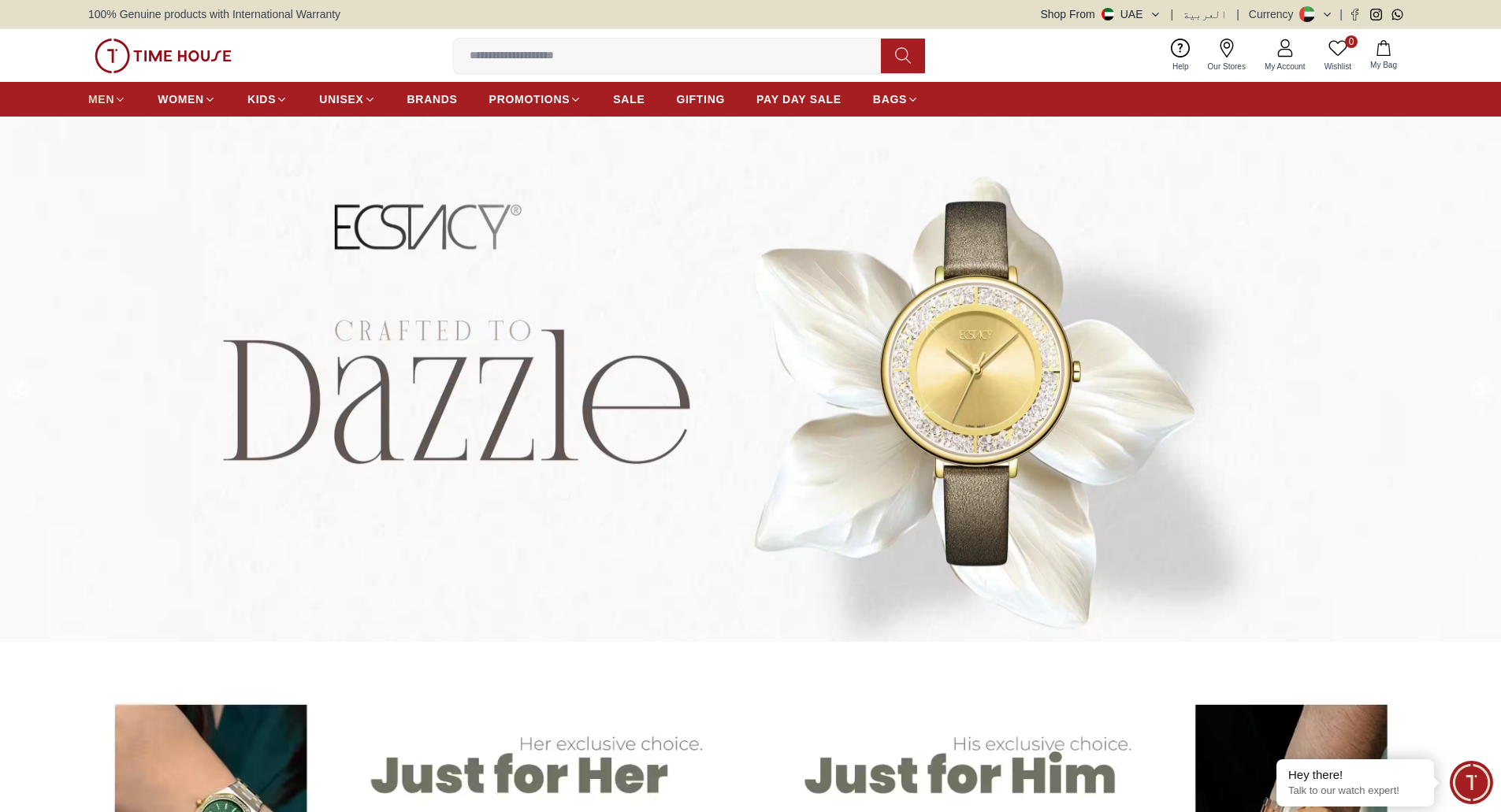 click 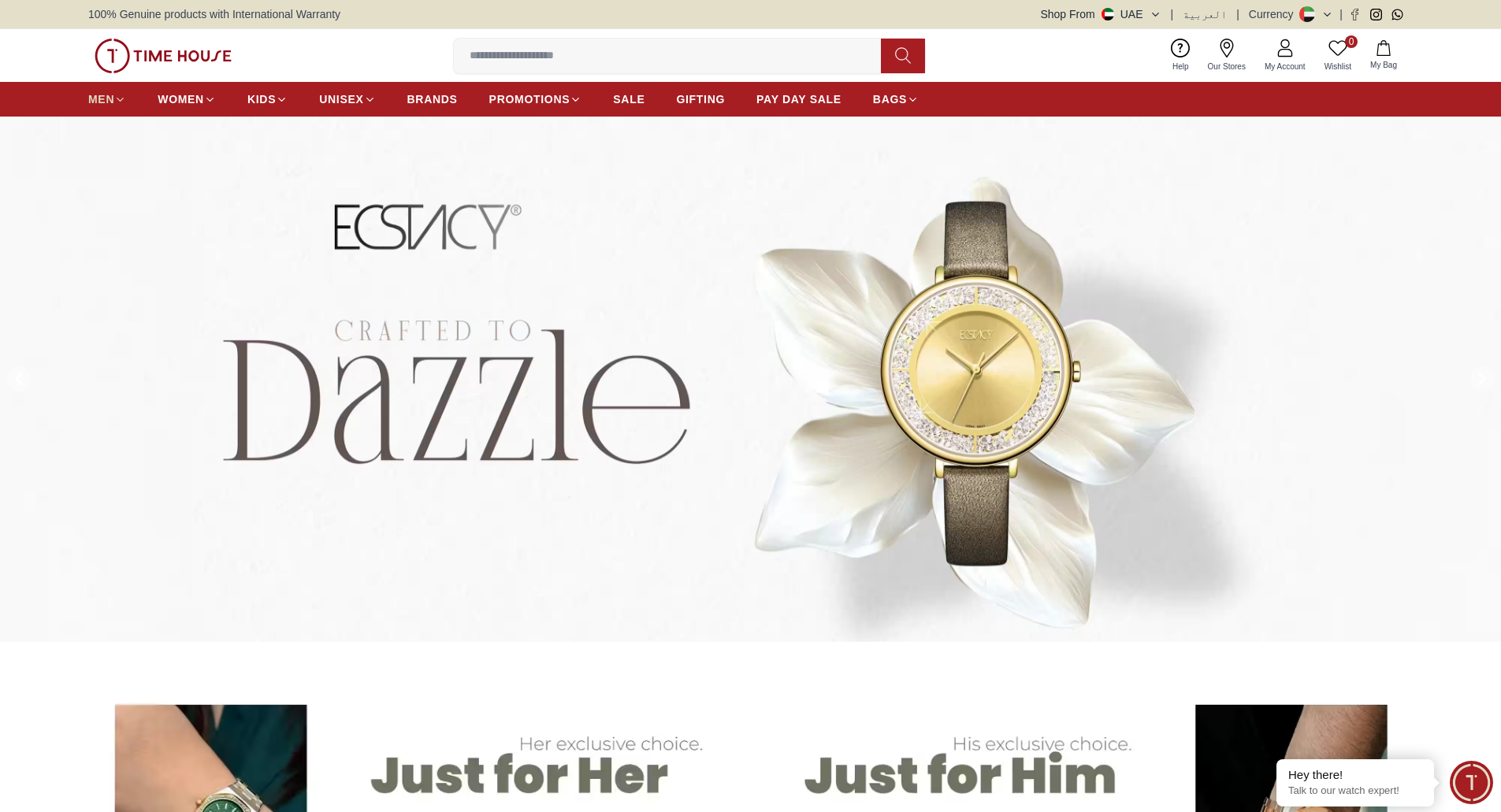 click 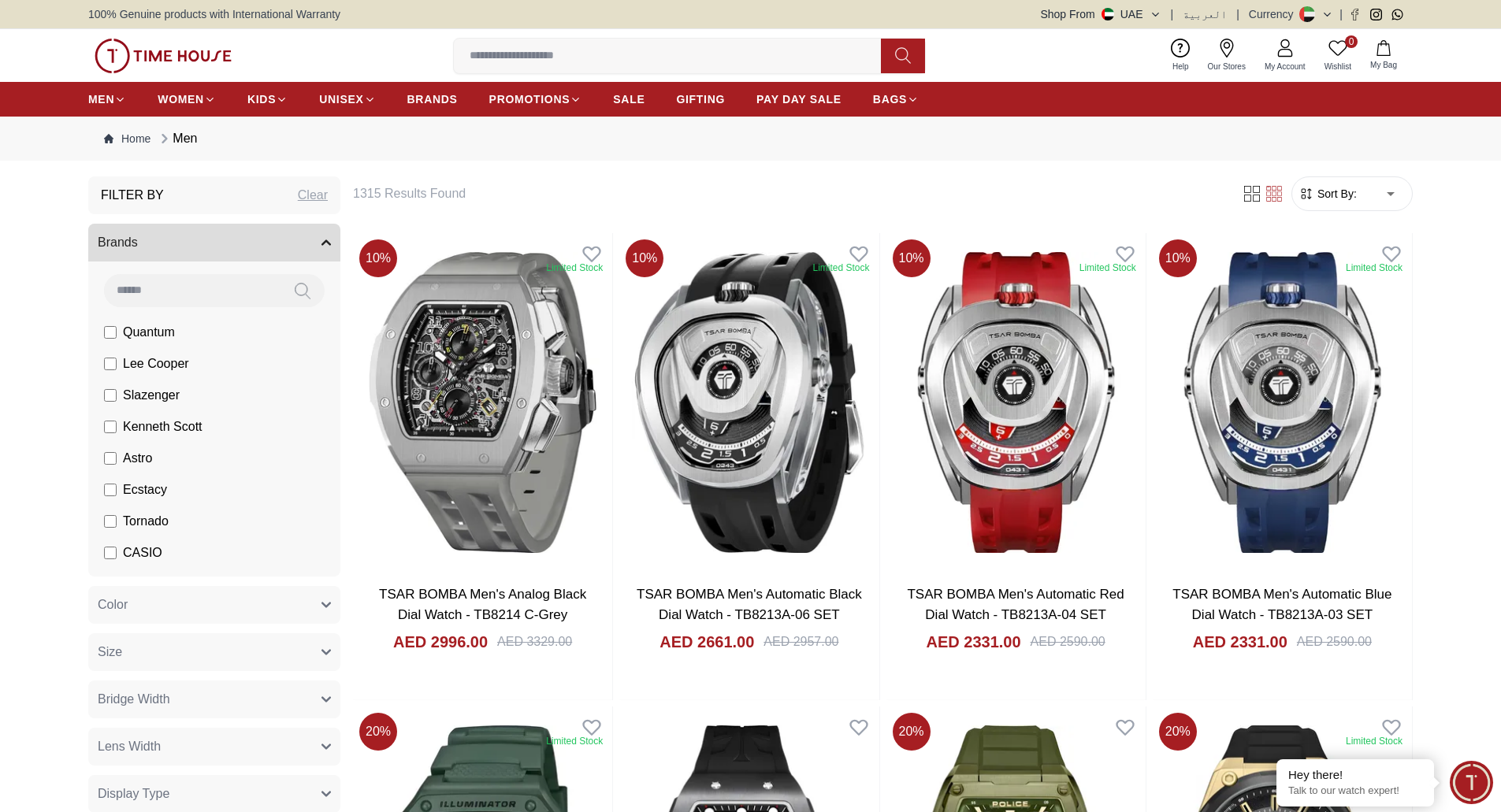 click at bounding box center (163, 56) 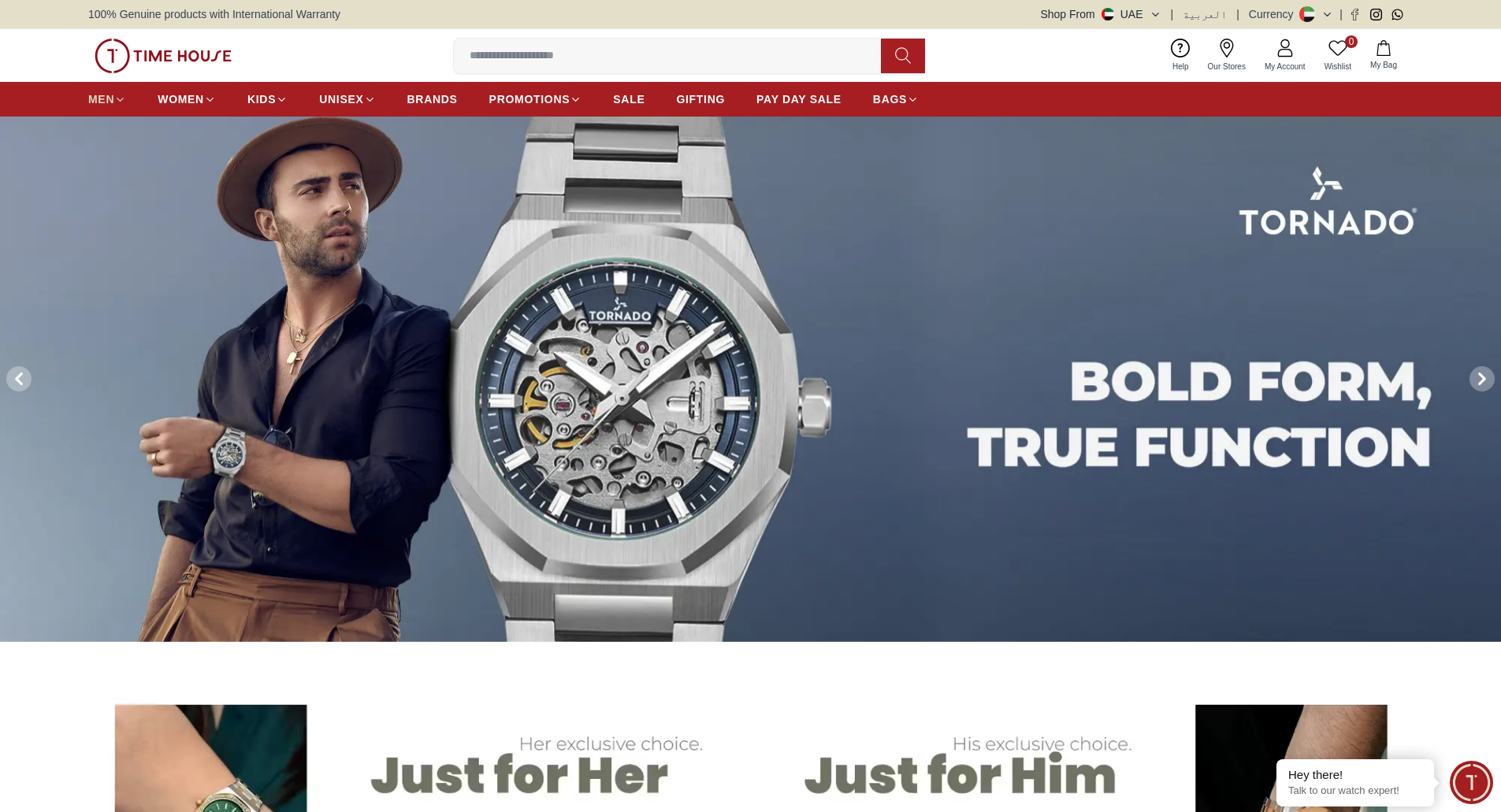 click 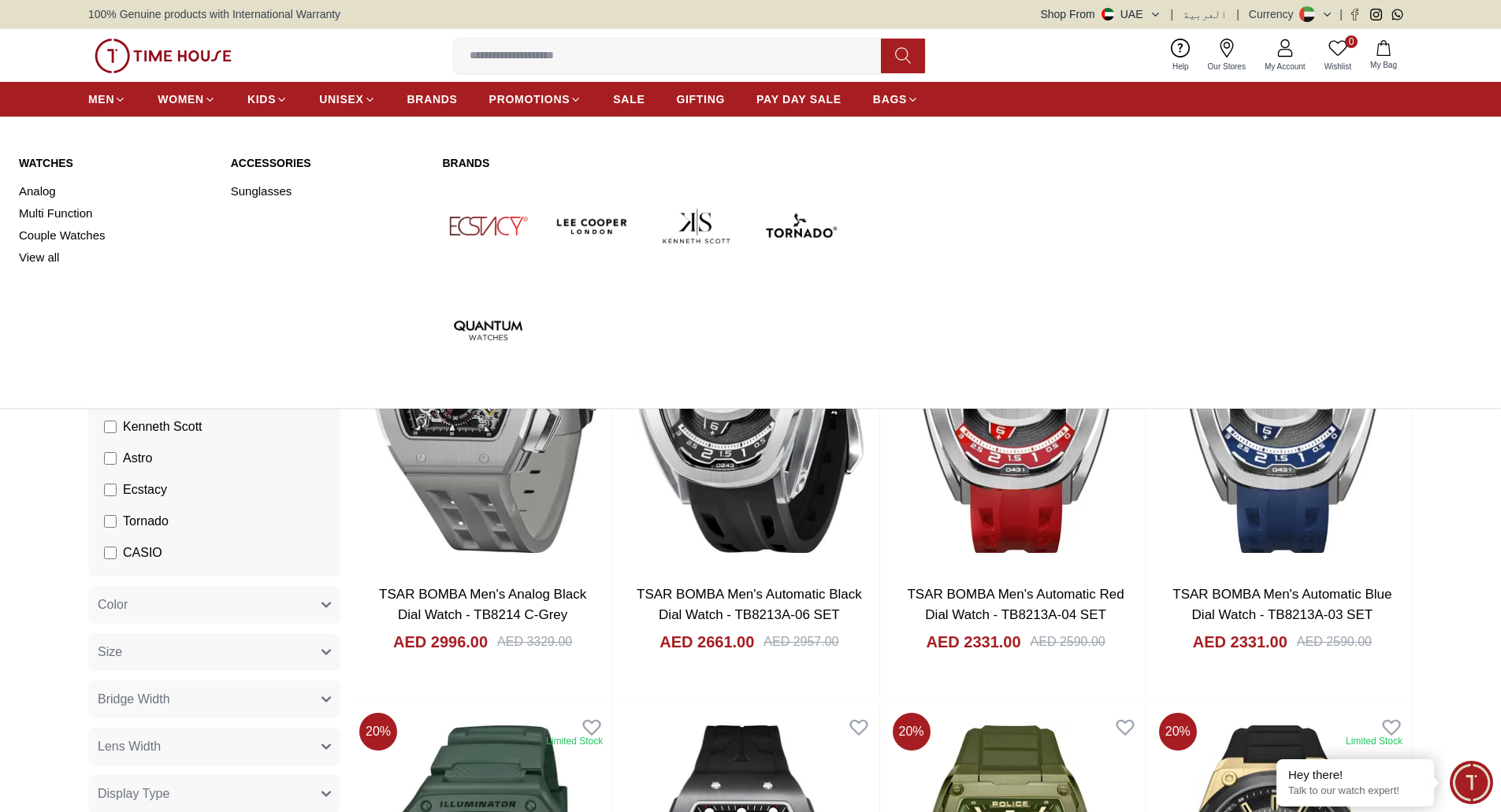 click on "MEN WOMEN KIDS UNISEX BRANDS PROMOTIONS SALE GIFTING PAY DAY SALE BAGS" at bounding box center (503, 99) 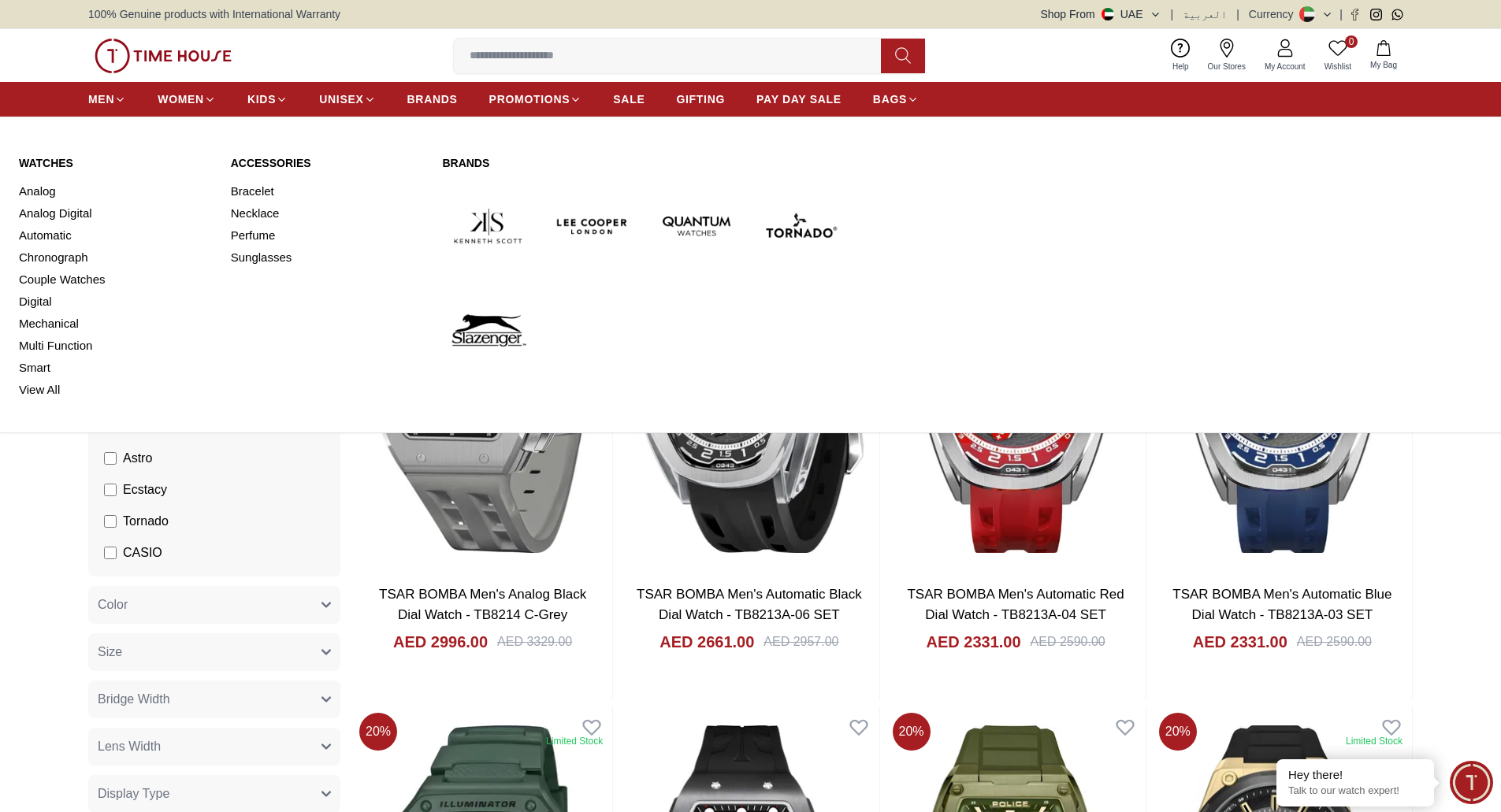click on "MEN WOMEN KIDS UNISEX BRANDS PROMOTIONS SALE GIFTING PAY DAY SALE BAGS" at bounding box center (750, 99) 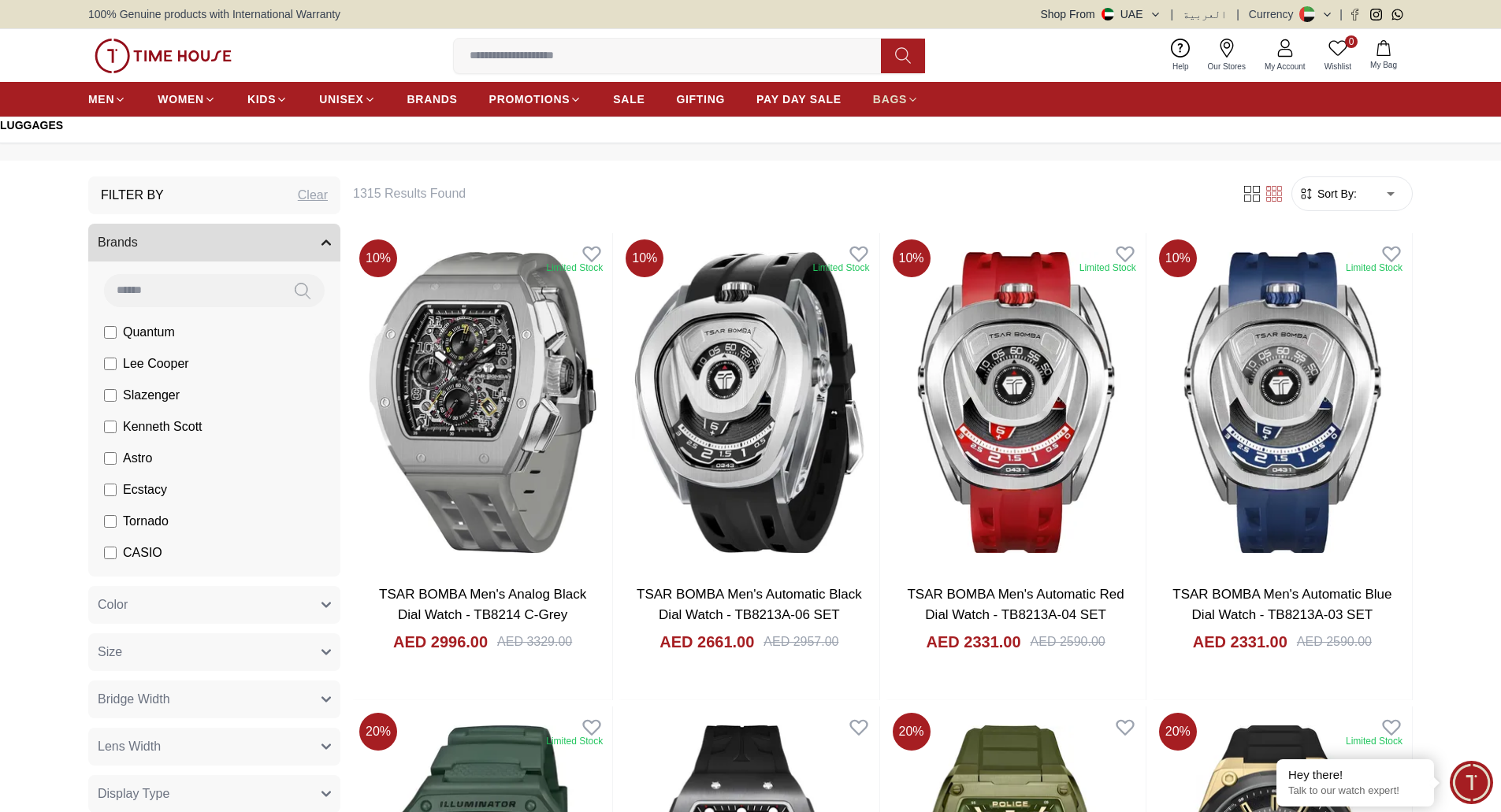 click 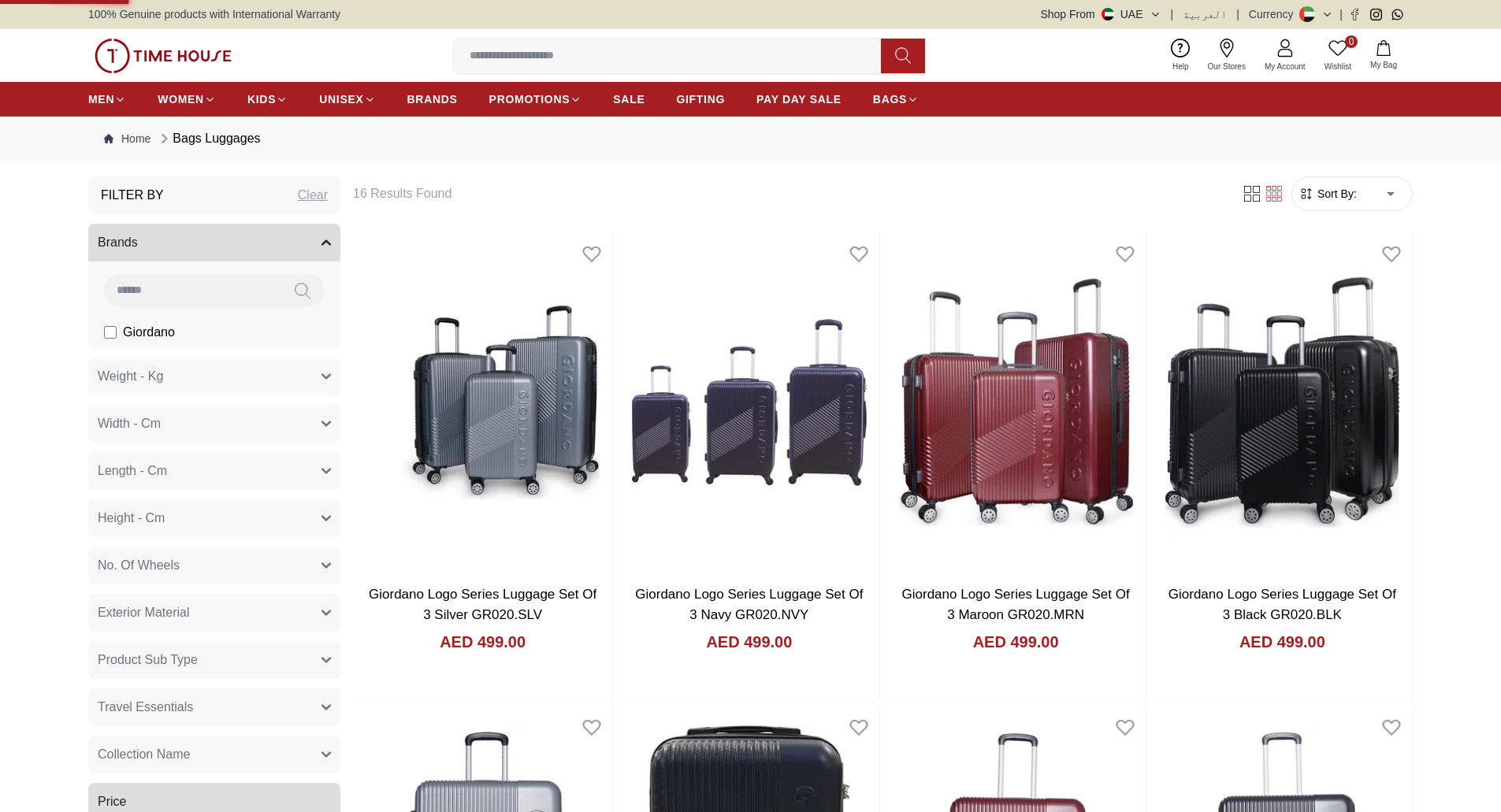 scroll, scrollTop: 0, scrollLeft: 0, axis: both 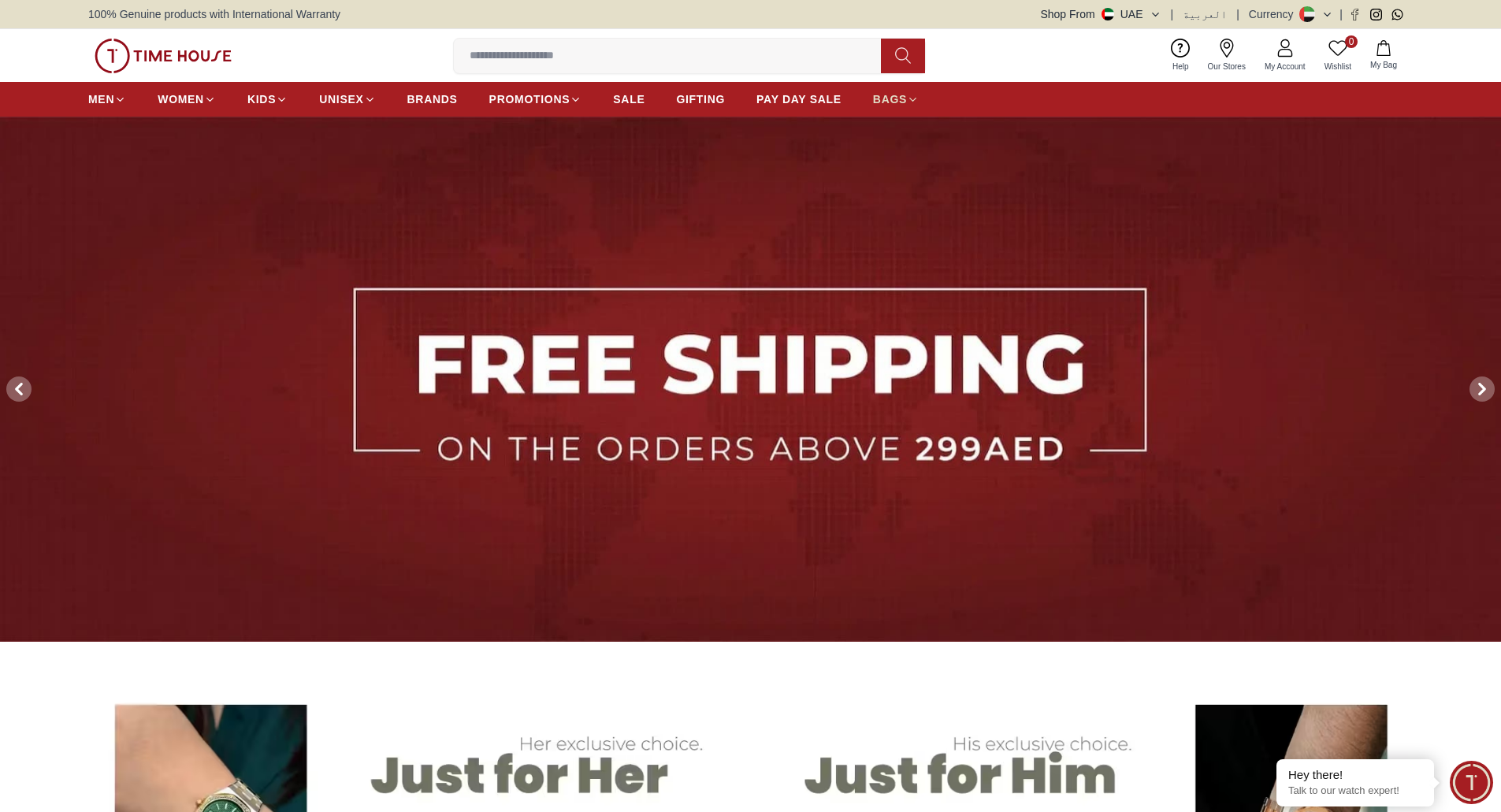 click 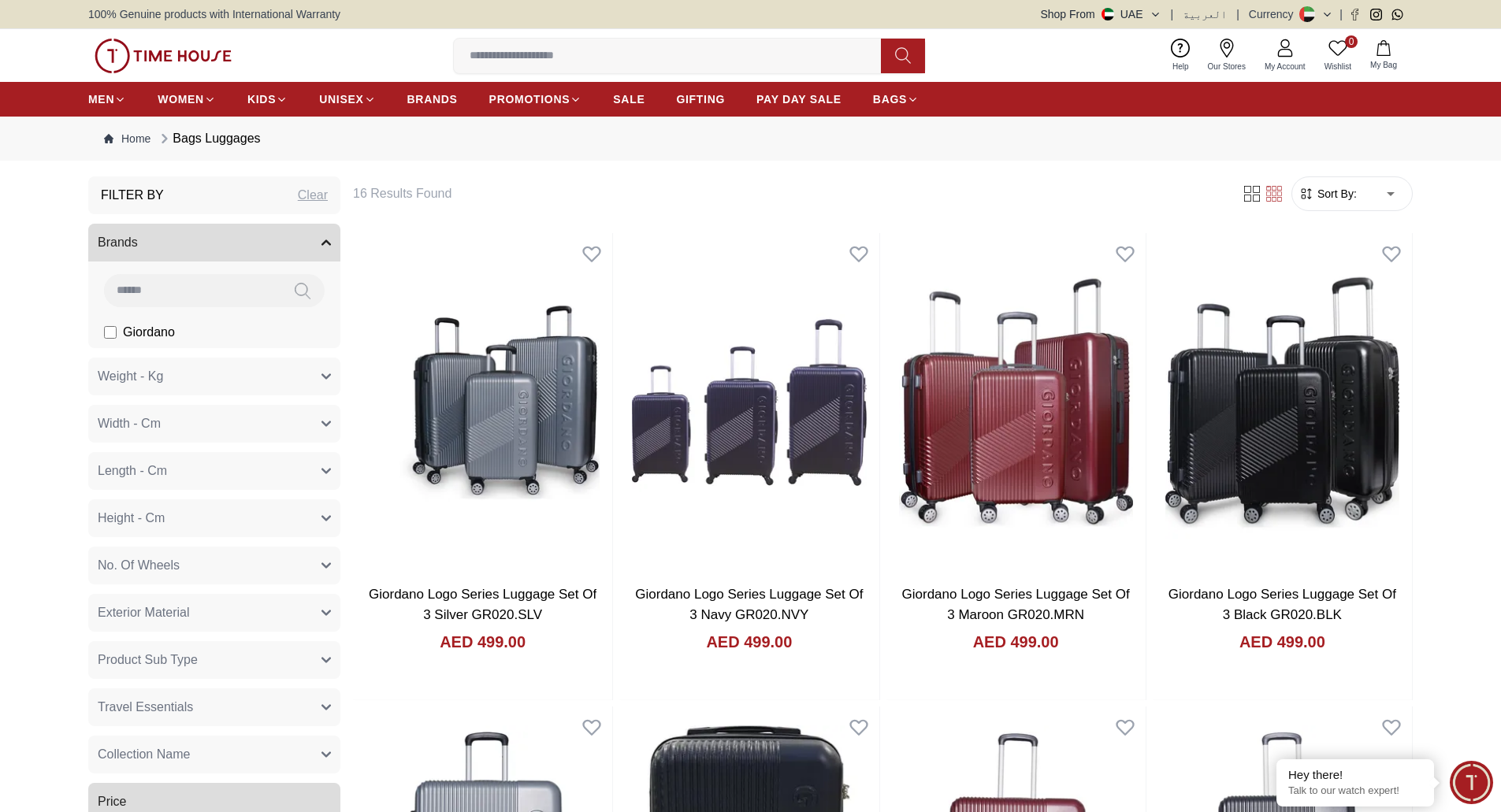 click at bounding box center (163, 56) 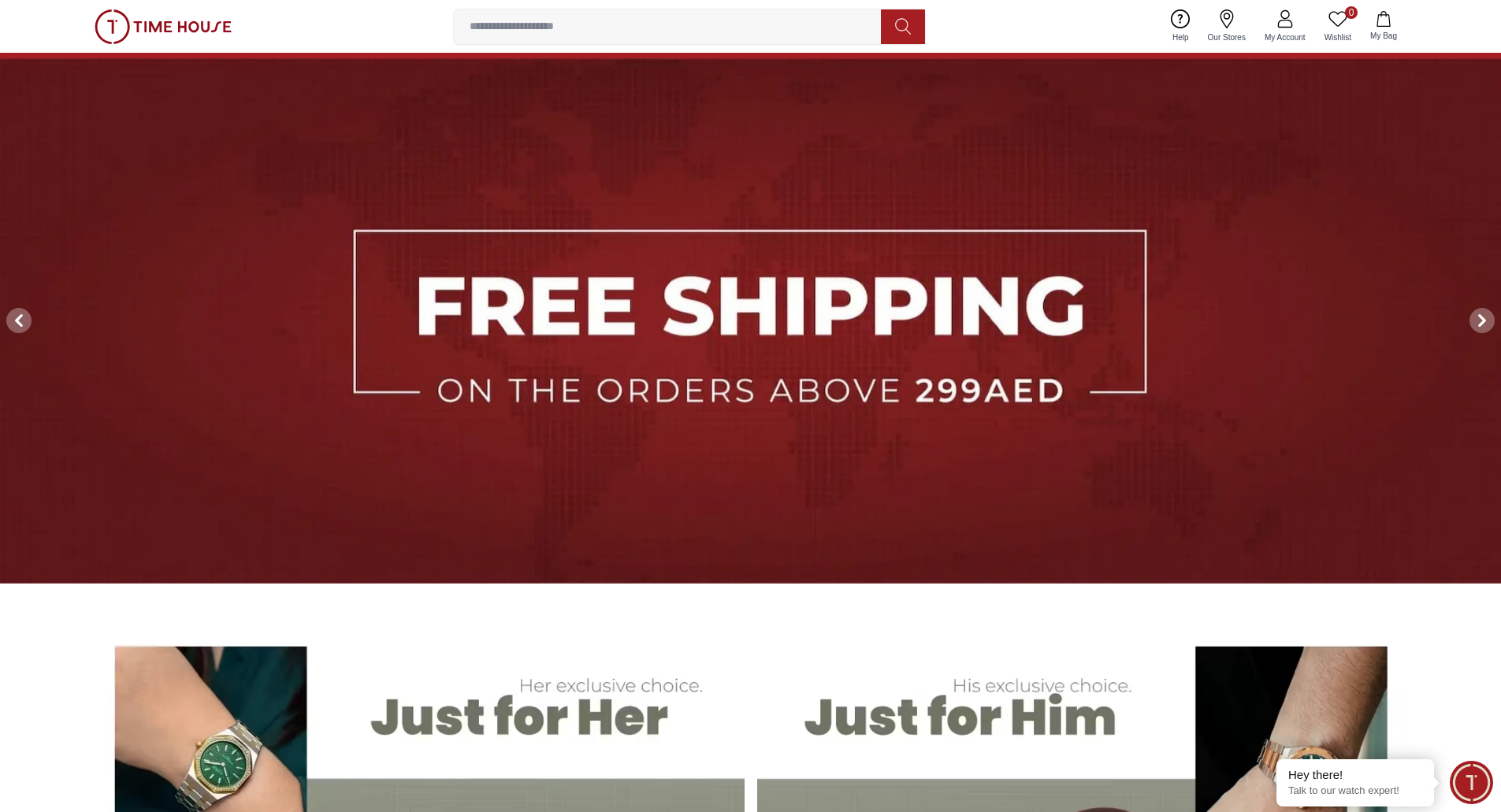 scroll, scrollTop: 0, scrollLeft: 0, axis: both 